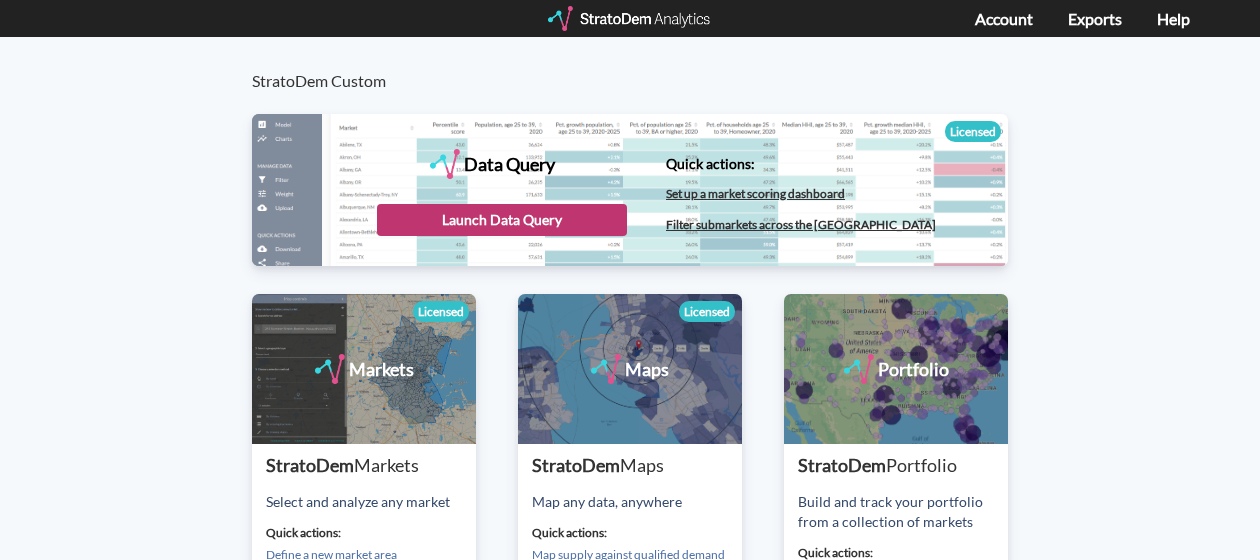 scroll, scrollTop: 0, scrollLeft: 0, axis: both 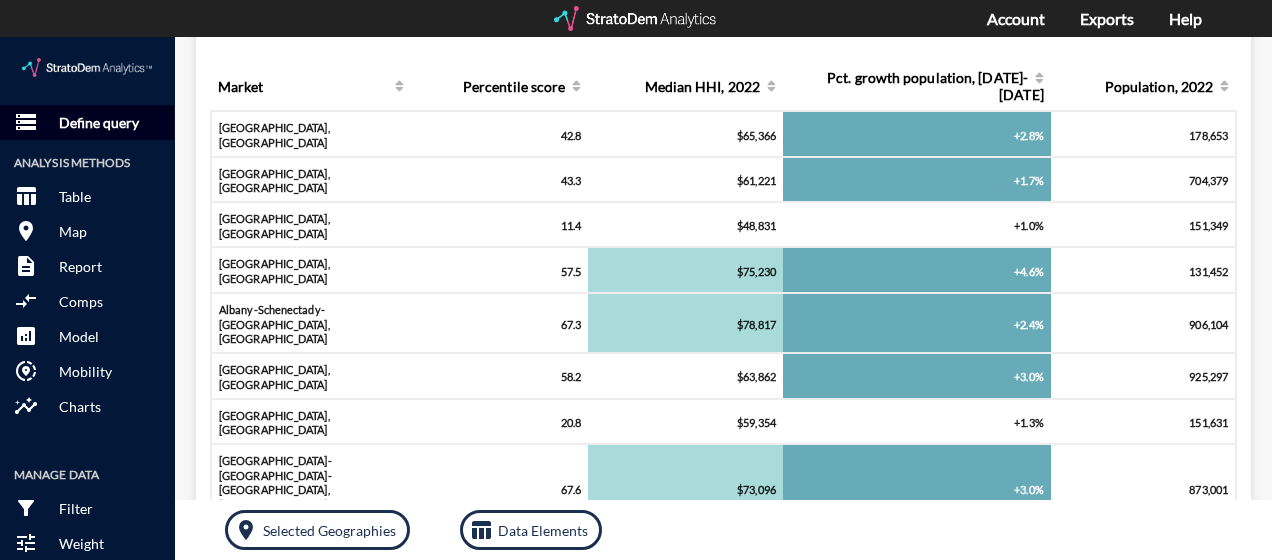 click on "Define query" 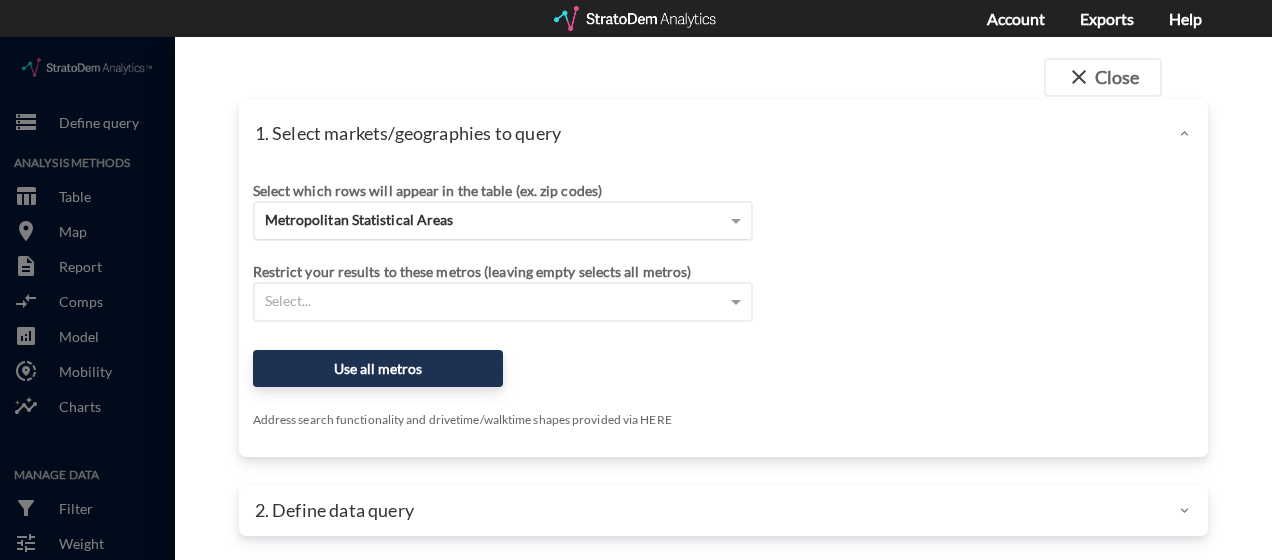 click on "Metropolitan Statistical Areas" 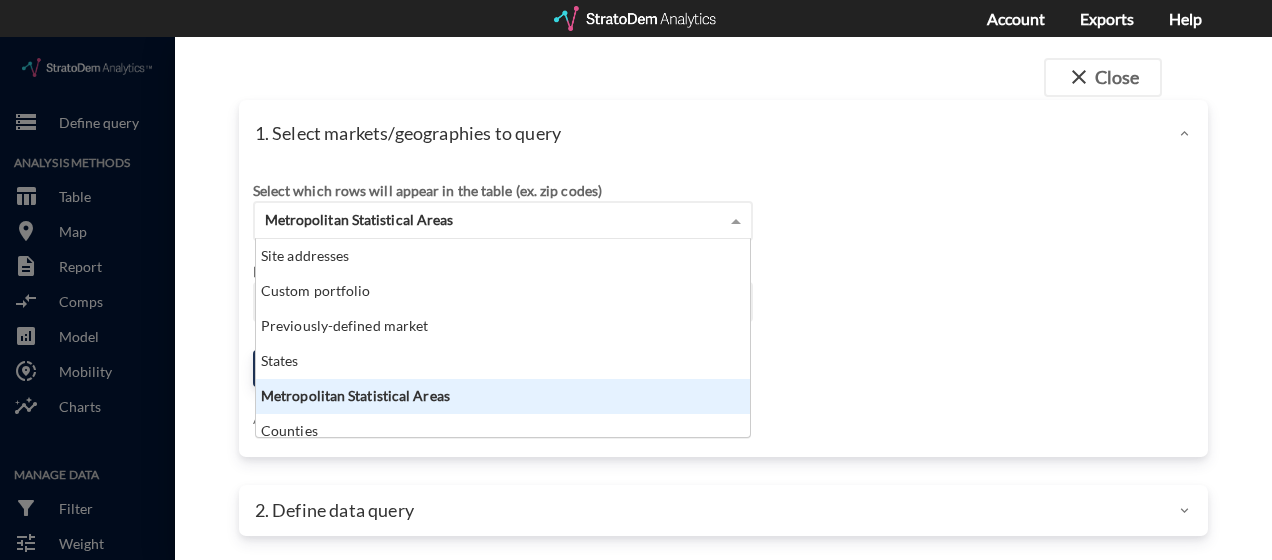 scroll, scrollTop: 16, scrollLeft: 13, axis: both 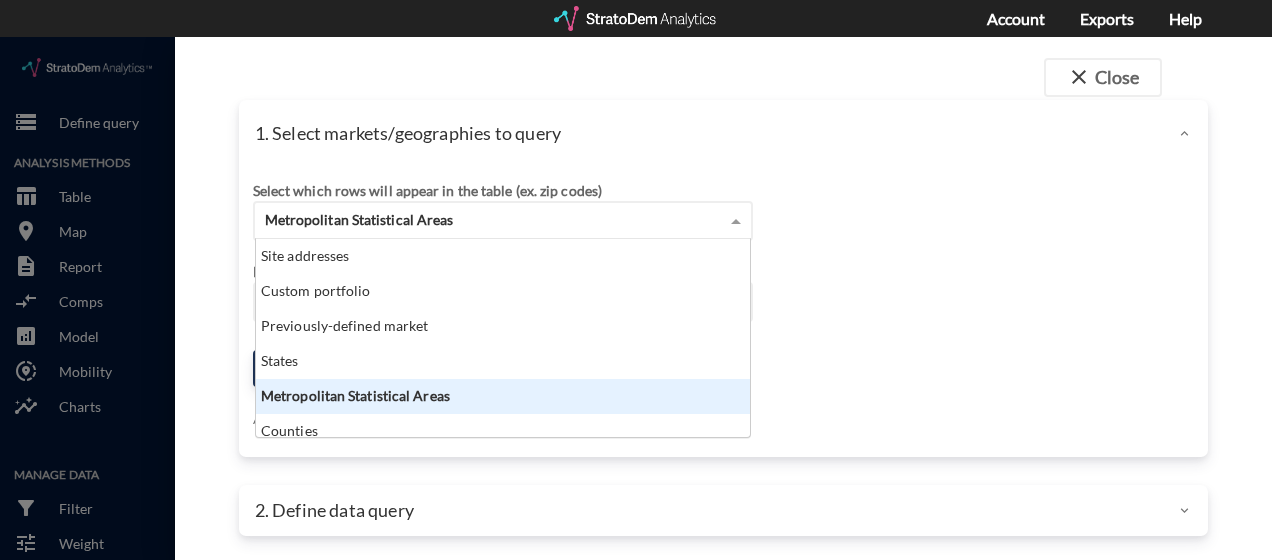 click on "Select which rows will appear in the table (ex. zip codes) Metropolitan Statistical Areas Site addresses Custom portfolio Previously-defined market States Metropolitan Statistical Areas Counties ZIP codes Census tracts Select a portfolio Select a market Search for a site address Enter an address Enter an address Select query method using selected site Aggregate census tracts into single market definition Select buffers × 3-mile radius   Select... Restrict your results to these metros (leaving empty selects all metros) Select... Use all metros Address search functionality and drivetime/walktime shapes provided via HERE OPTIONAL Select a benchmark set No benchmark set Select a portfolio" 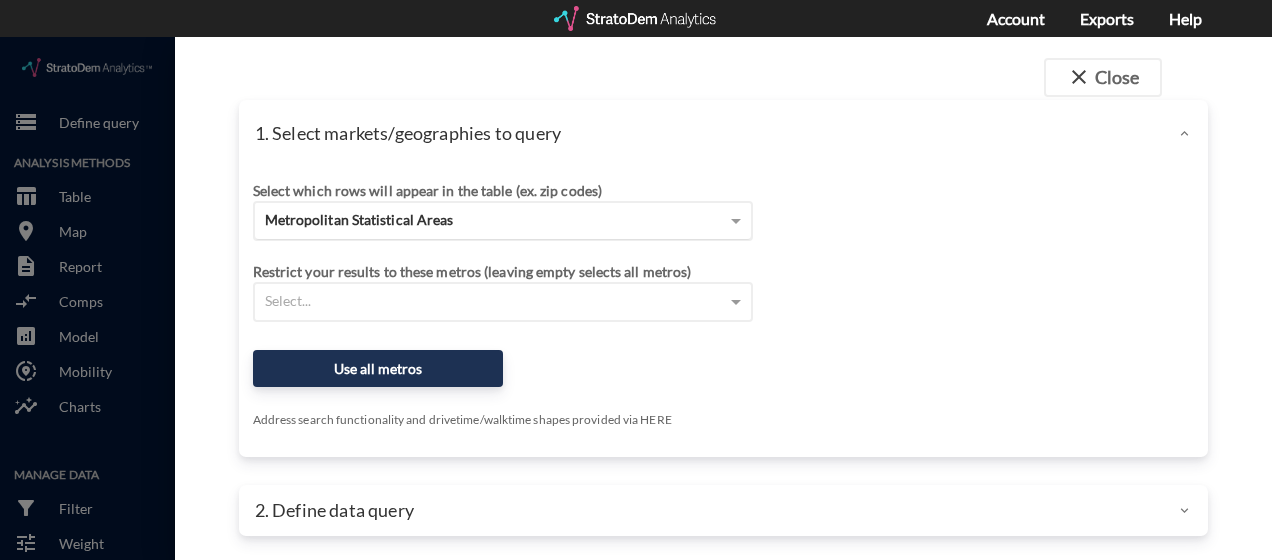 click on "Metropolitan Statistical Areas" 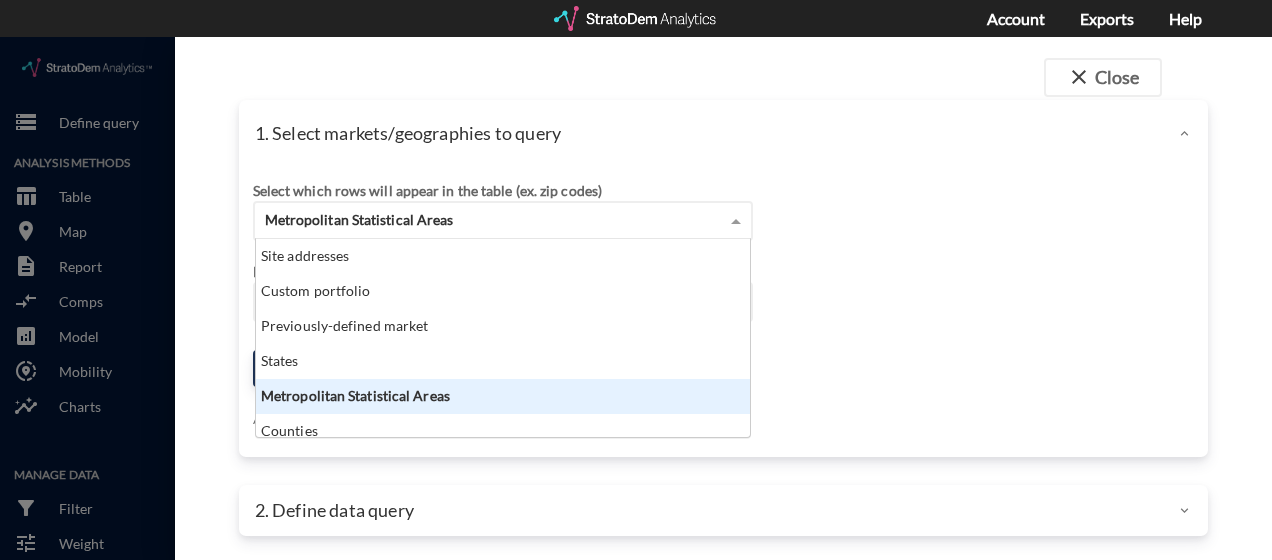 scroll, scrollTop: 16, scrollLeft: 13, axis: both 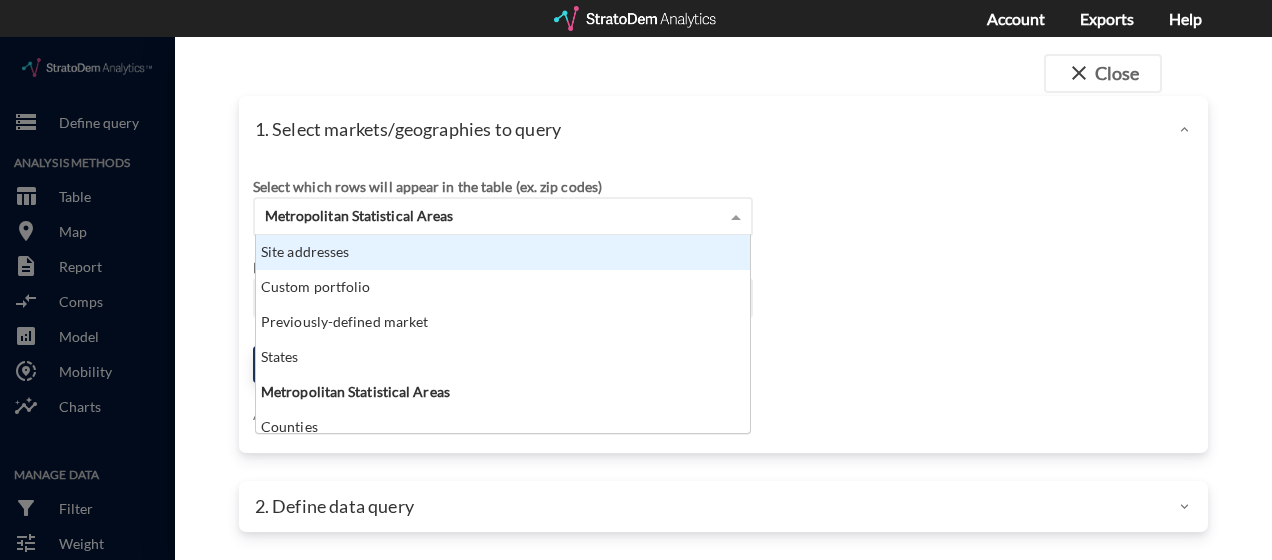 click on "Site addresses" 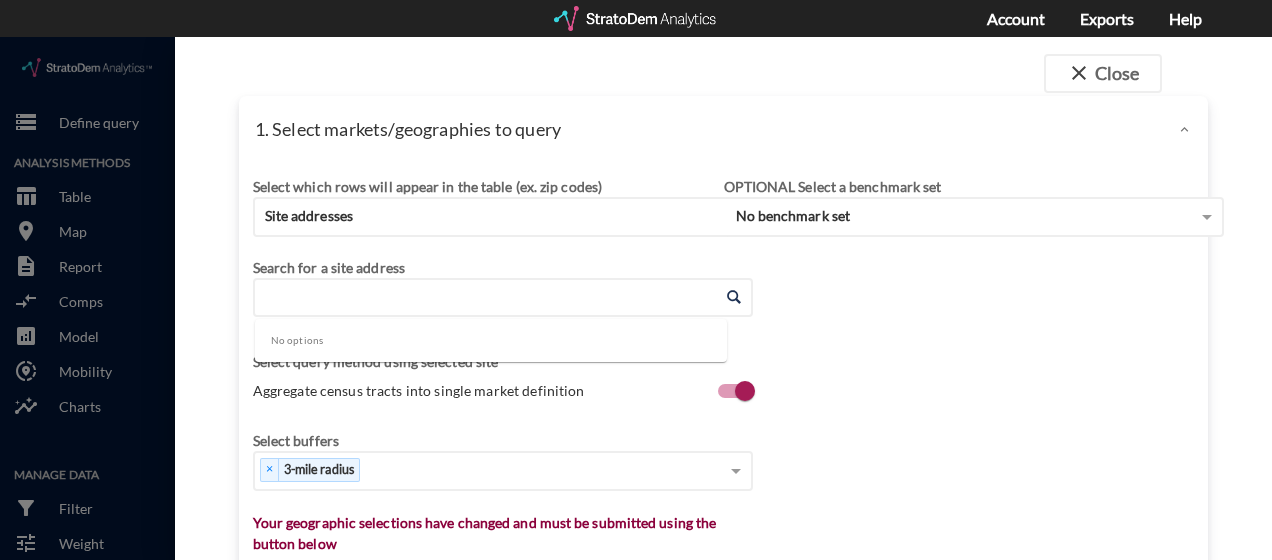 click on "Enter an address" 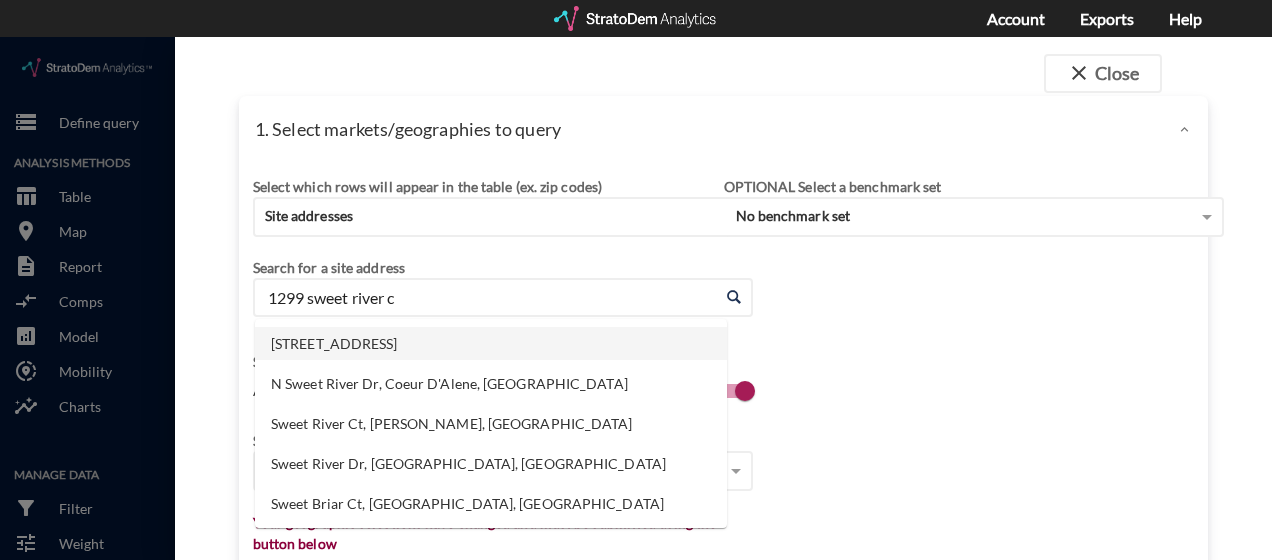 click on "[STREET_ADDRESS]" 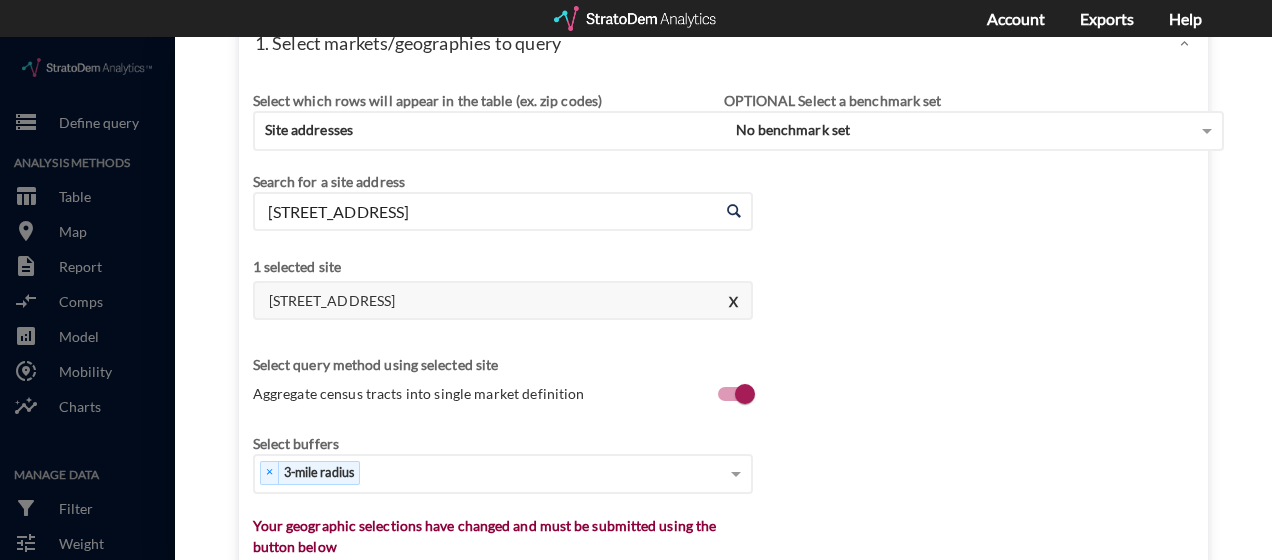 scroll, scrollTop: 204, scrollLeft: 0, axis: vertical 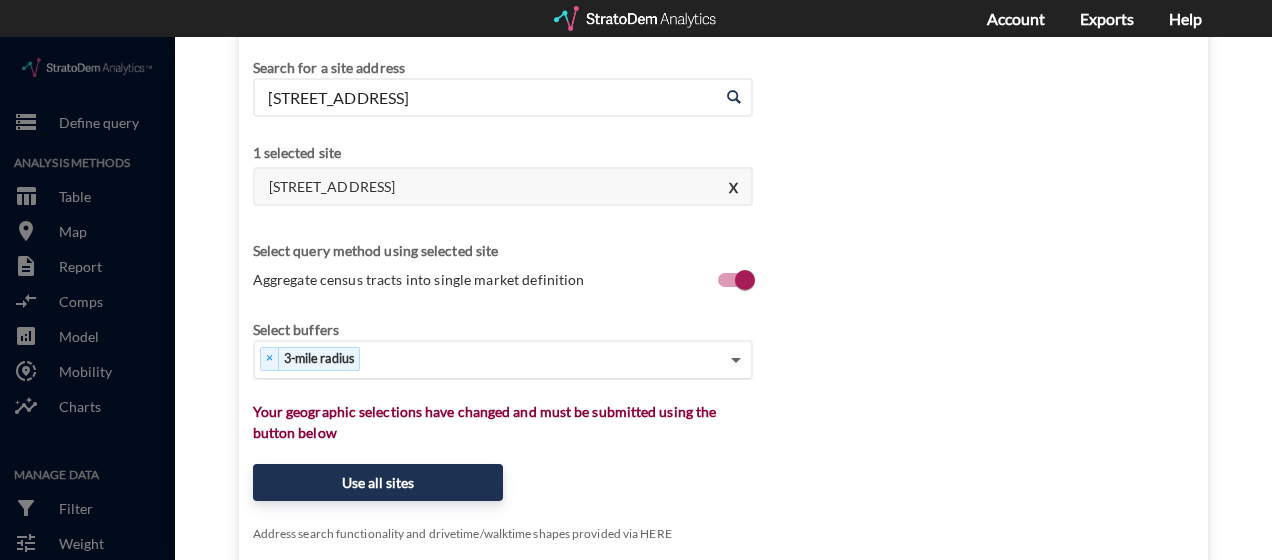type on "[STREET_ADDRESS]" 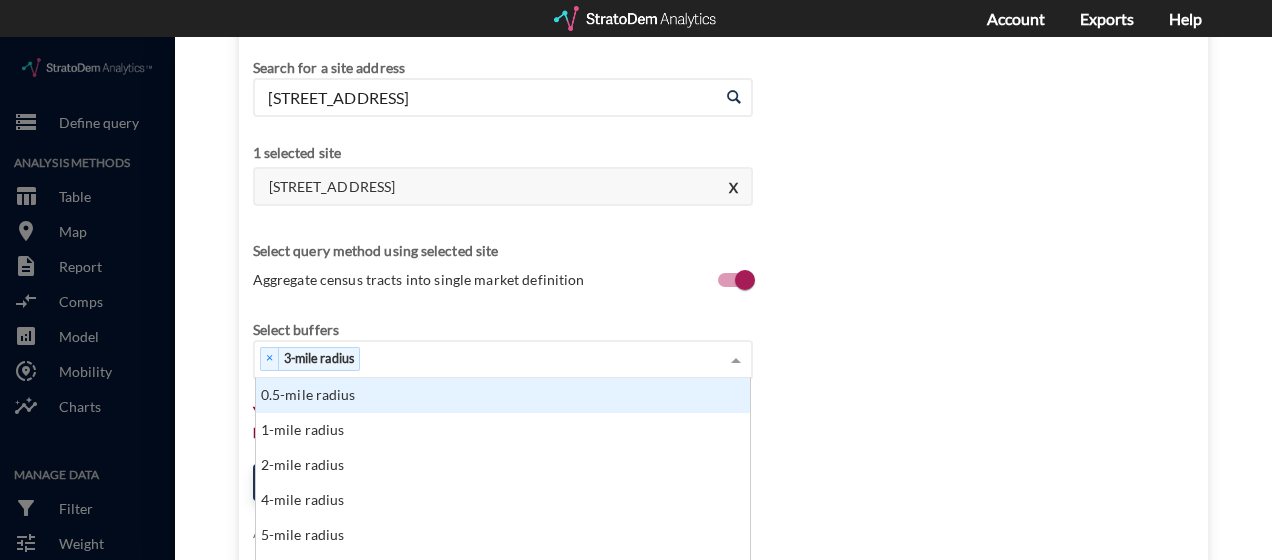 scroll, scrollTop: 16, scrollLeft: 13, axis: both 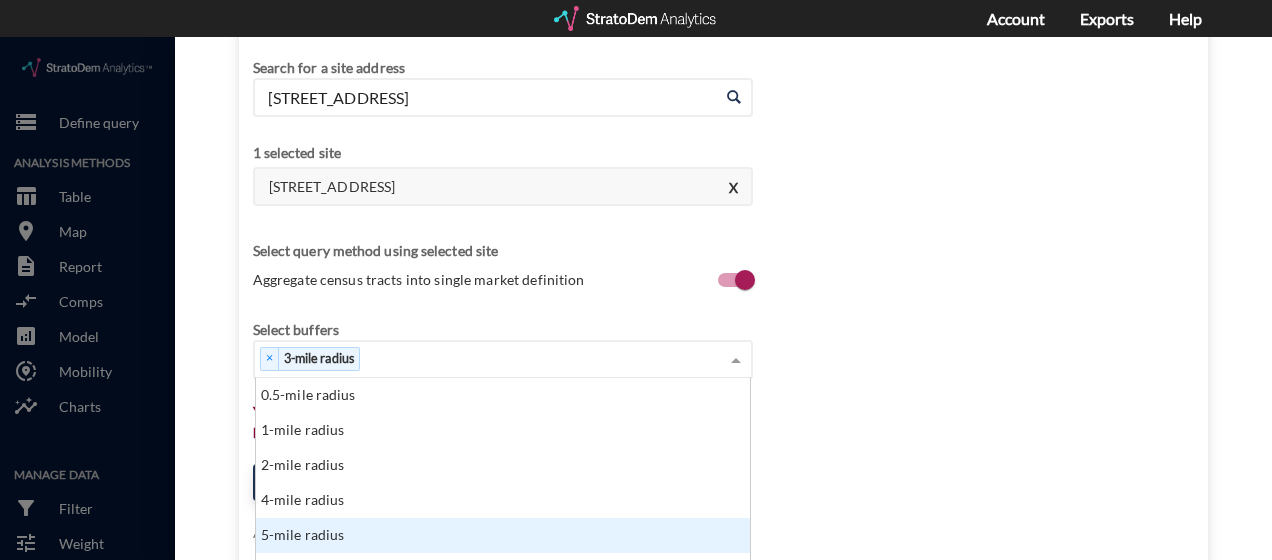 click on "5-mile radius" 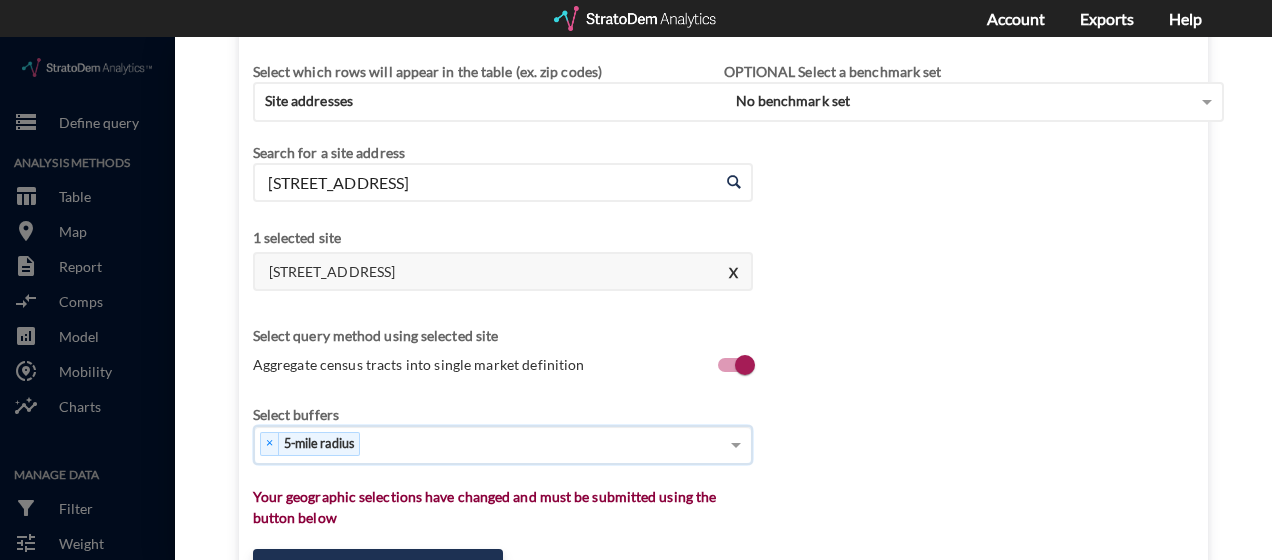 scroll, scrollTop: 300, scrollLeft: 0, axis: vertical 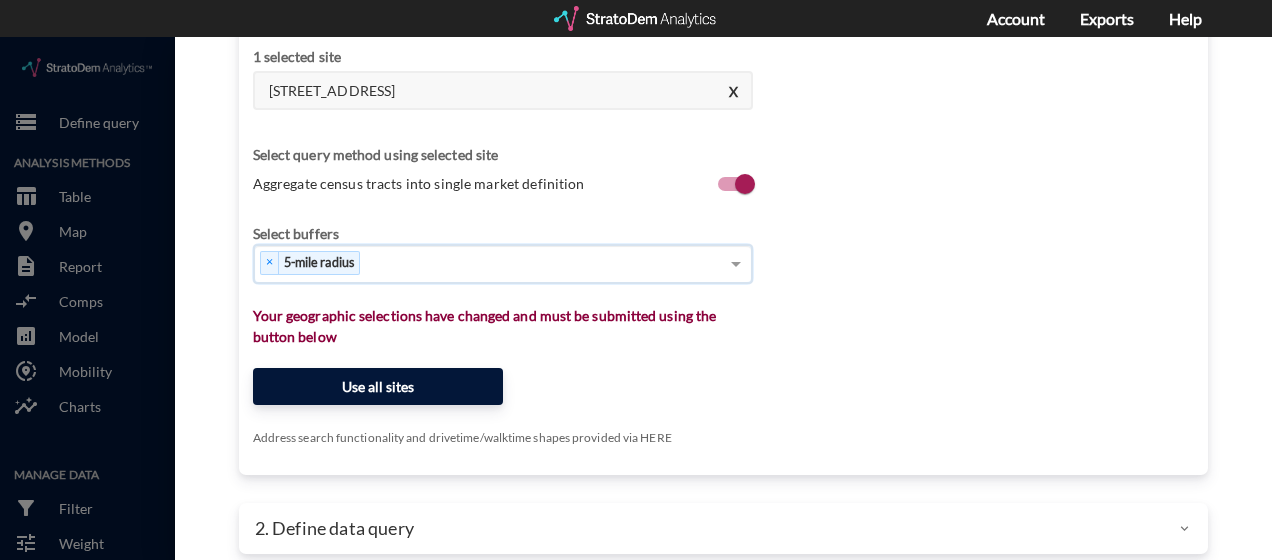 click on "Use all sites" 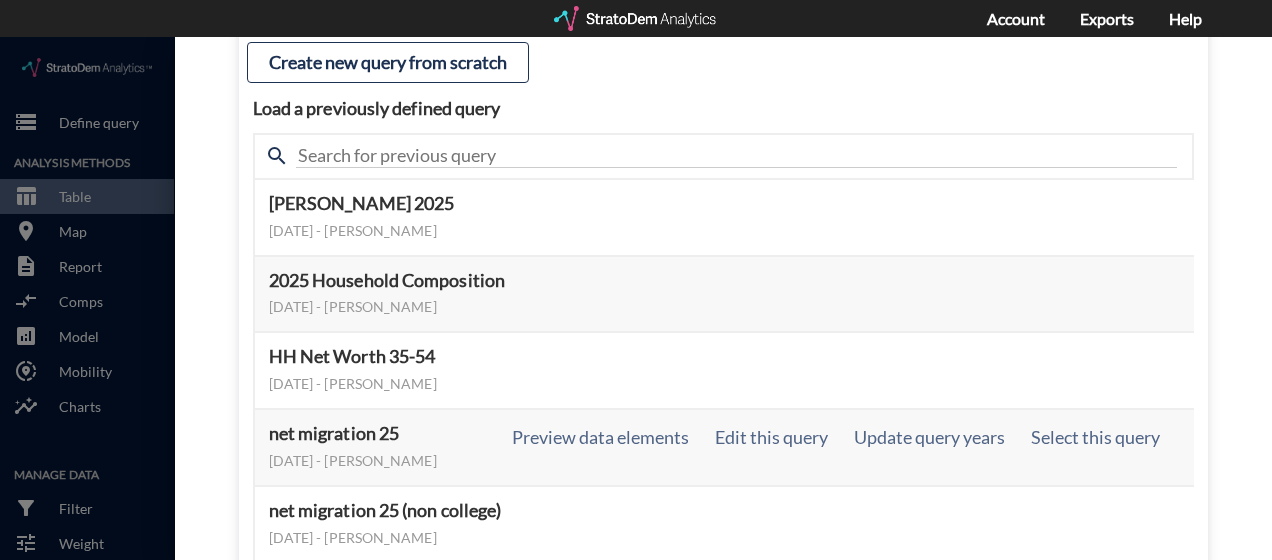 scroll, scrollTop: 200, scrollLeft: 0, axis: vertical 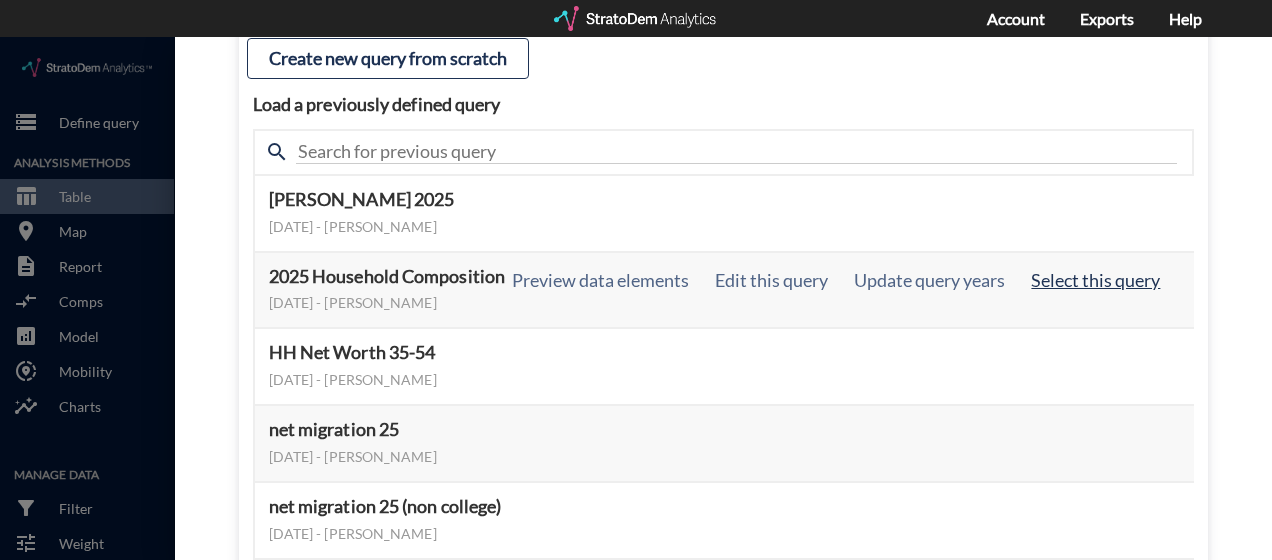 click on "Select this query" 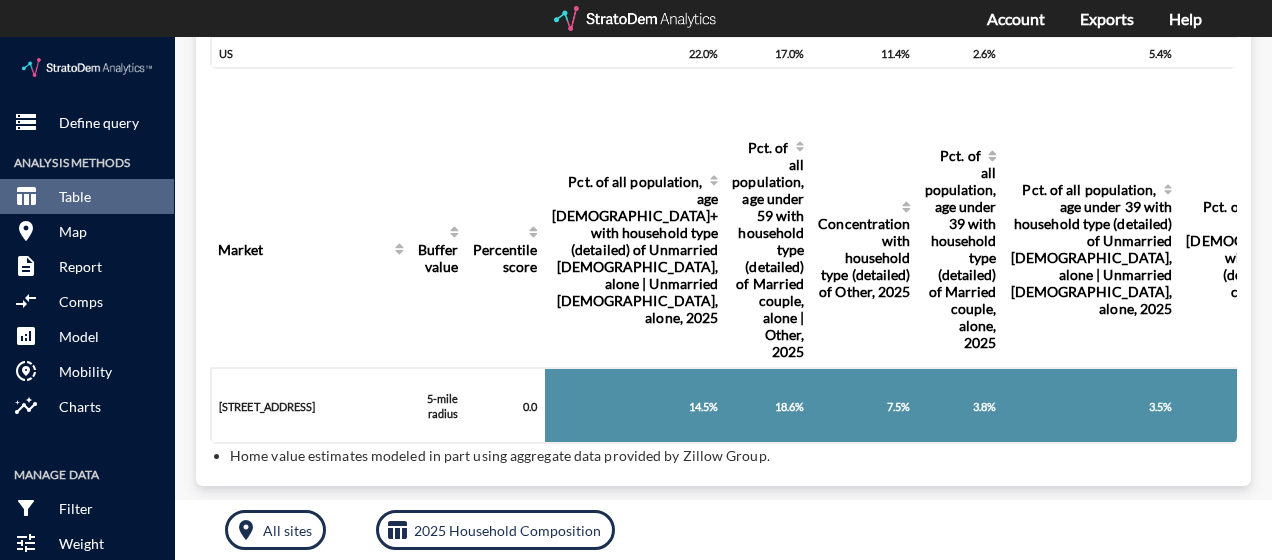 scroll, scrollTop: 300, scrollLeft: 0, axis: vertical 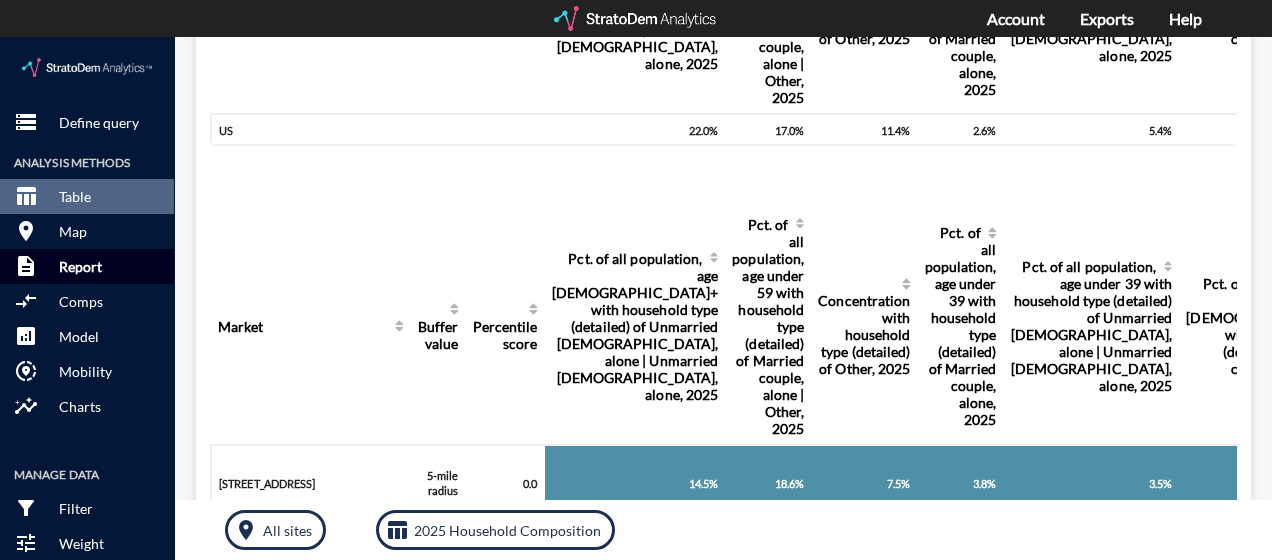 click on "description Report" 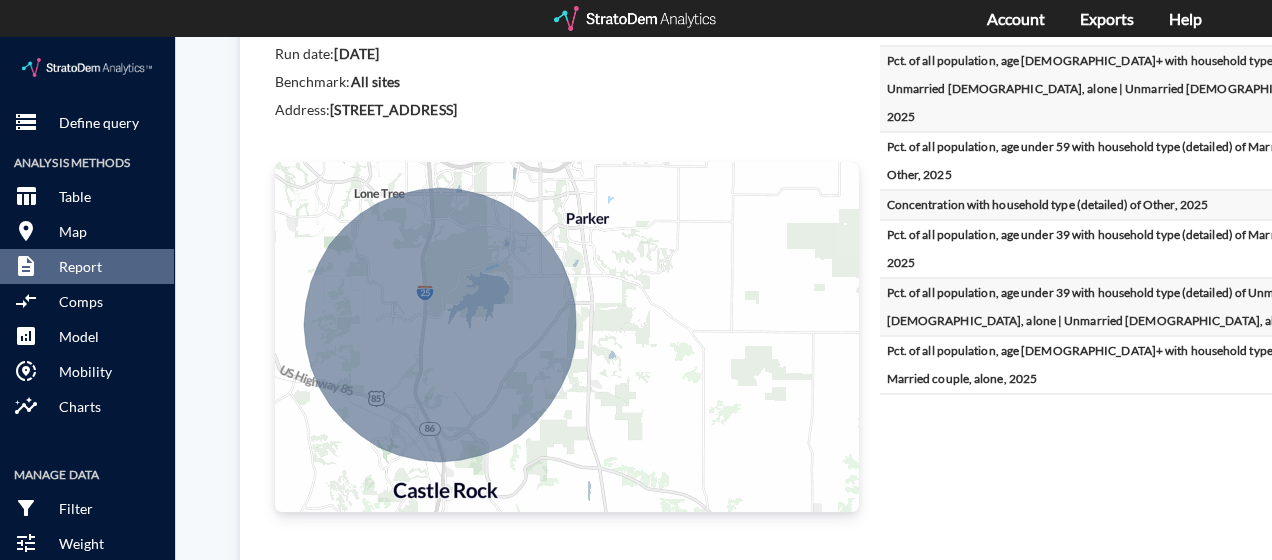 scroll, scrollTop: 500, scrollLeft: 0, axis: vertical 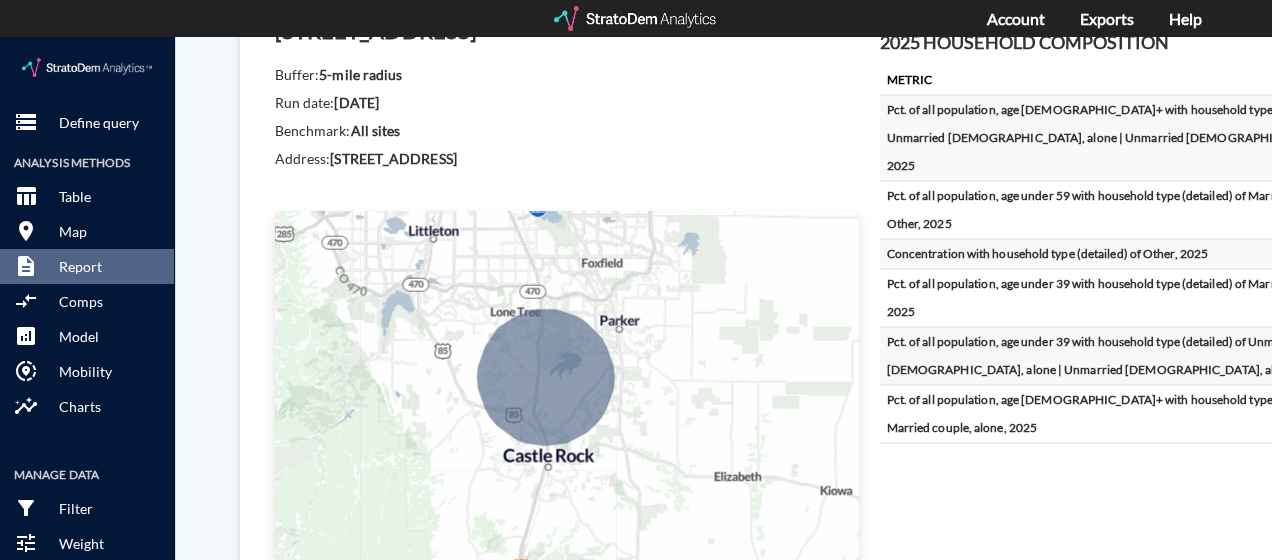 drag, startPoint x: 784, startPoint y: 289, endPoint x: 713, endPoint y: 324, distance: 79.15807 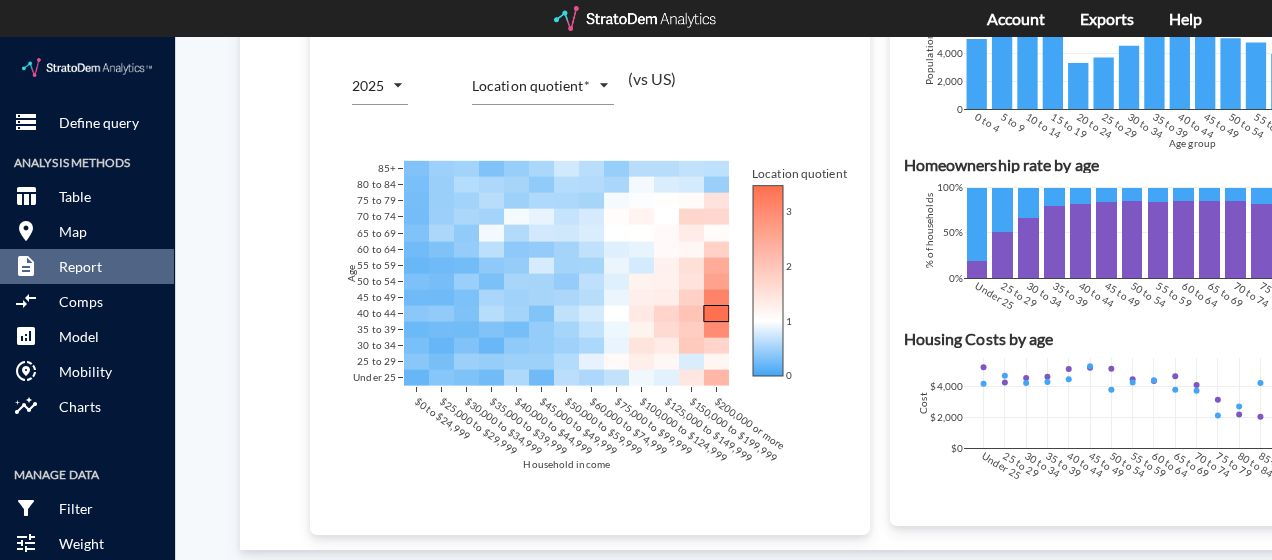 scroll, scrollTop: 1400, scrollLeft: 0, axis: vertical 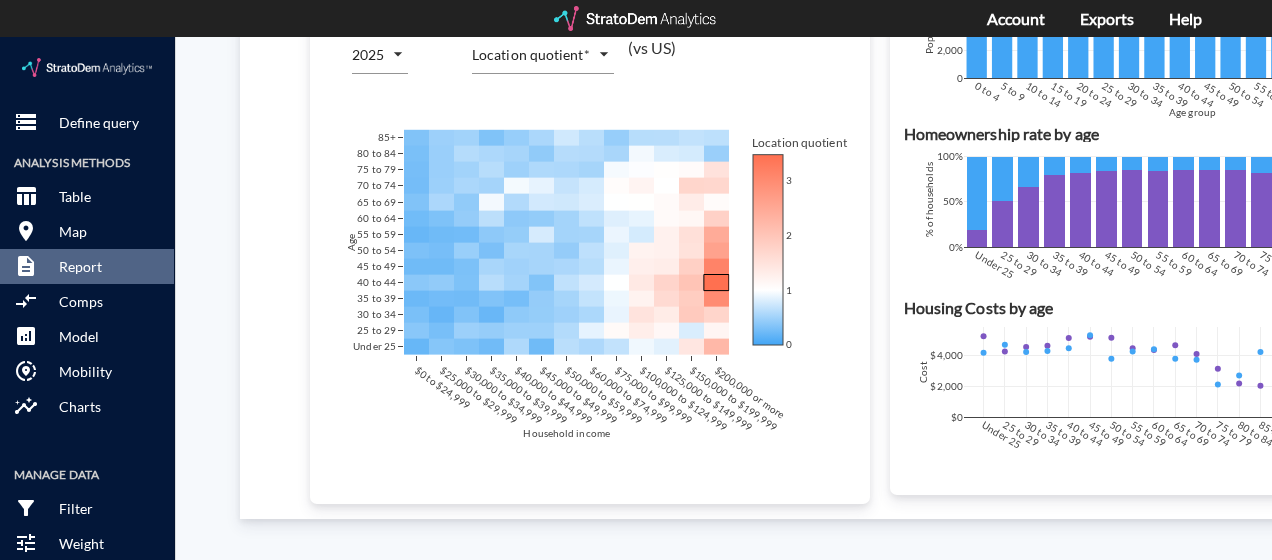 click on "Heatmap metric Income Home Value Net Worth 2025 2025 Location quotient* LOCATION_QUOTIENT  by age and household income (vs US) Heatmap [PERSON_NAME] {"GEOID": -10, "geolevel": "market", "GEOID_TUPLE": null, "address": "", "[GEOGRAPHIC_DATA], "primary_buffer": 1, "buffer_1": "five-mile", "buffer_2": "three-mile", "buffer_3": "five-mile", "comp_geoname": "us", "comp_geoid": -1, "year_0": 2020, "year_1": 2025, "year_2": 2030} $0 to $24,999 $25,000 to $29,999 $30,000 to $34,999 $35,000 to $39,999 $40,000 to $44,999 $45,000 to $49,999 $50,000 to $59,999 $60,000 to $74,999 $75,000 to $99,999 $100,000 to $124,999 $125,000 to $149,999 $150,000 to $199,999 $200,000 or more Under 25 25 to 29 30 to 34 35 to 39 40 to 44 45 to 49 50 to 54 55 to 59 60 to 64 65 to 69 70 to 74 75 to 79 80 to 84 85+ 0 1 2 3 Location quotient Household income Age .cls-1 {fill: #3f4f75;} .cls-2 {fill: #80cfbe;} .cls-3 {fill: #fff;} plotly-logomark Less than $25,000 $25,000 to $49,999 $50,000 to $74,999 $75,000 to $99,999 85+" 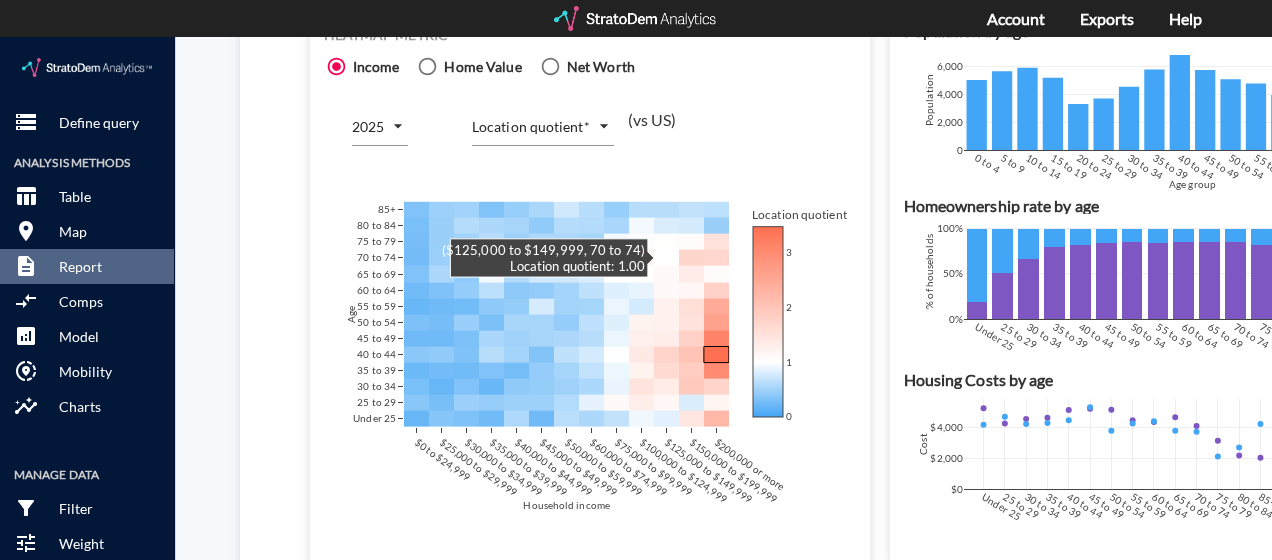 scroll, scrollTop: 1300, scrollLeft: 0, axis: vertical 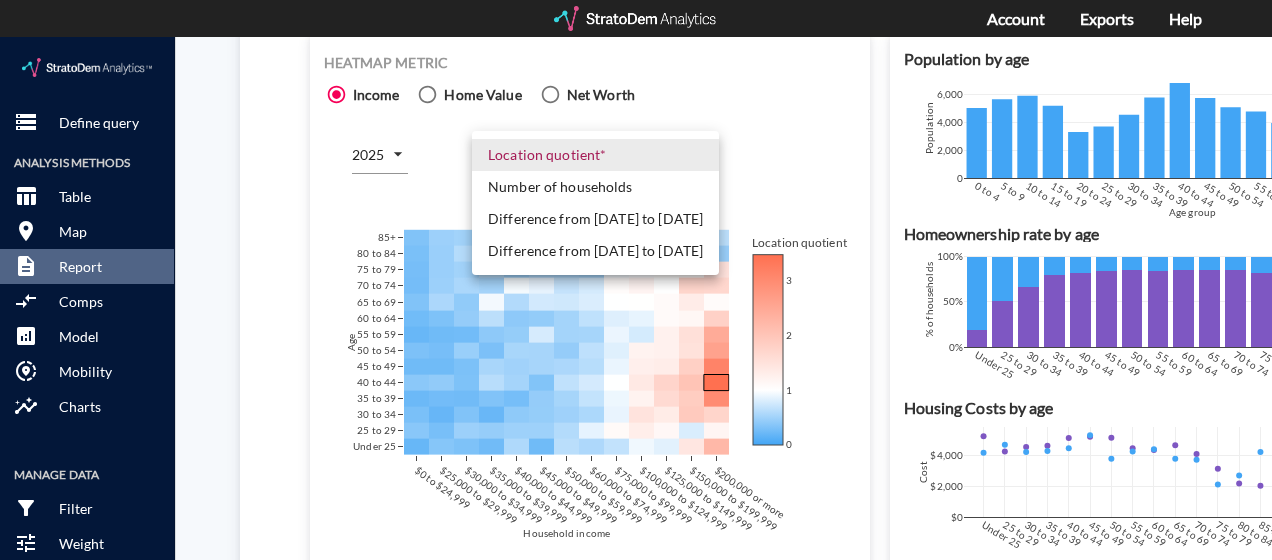 click on "/vantagepoint/us/-1 storage Define query Analysis Methods table_chart Table room Map description Report compare_arrows Comps analytics Model share_location Mobility insights Charts Manage Data filter_alt Filter tune Weight cloud_upload Upload my_location Geocode Quick Actions cloud_download Download share Share integration_instructions API Show column ranks Query progress Aggregation Buffer value Percentile score Pct. of all population, age [DEMOGRAPHIC_DATA]+ with household type (detailed) of Unmarried [DEMOGRAPHIC_DATA], alone | Unmarried [DEMOGRAPHIC_DATA], alone, 2025 Pct. of all population, age under 59 with household type (detailed) of Married couple, alone | Other, 2025 Concentration with household type (detailed) of Other, 2025 Pct. of all population, age under 39 with household type (detailed) of Married couple, alone, 2025 Pct. of all population, age under 39 with household type (detailed) of Unmarried [DEMOGRAPHIC_DATA], alone | Unmarried [DEMOGRAPHIC_DATA], alone, 2025 US 22.0% 17.0% 11.4% 2.6% 5.4% 20.8% Market Buffer value Percentile score STATE TRACT" 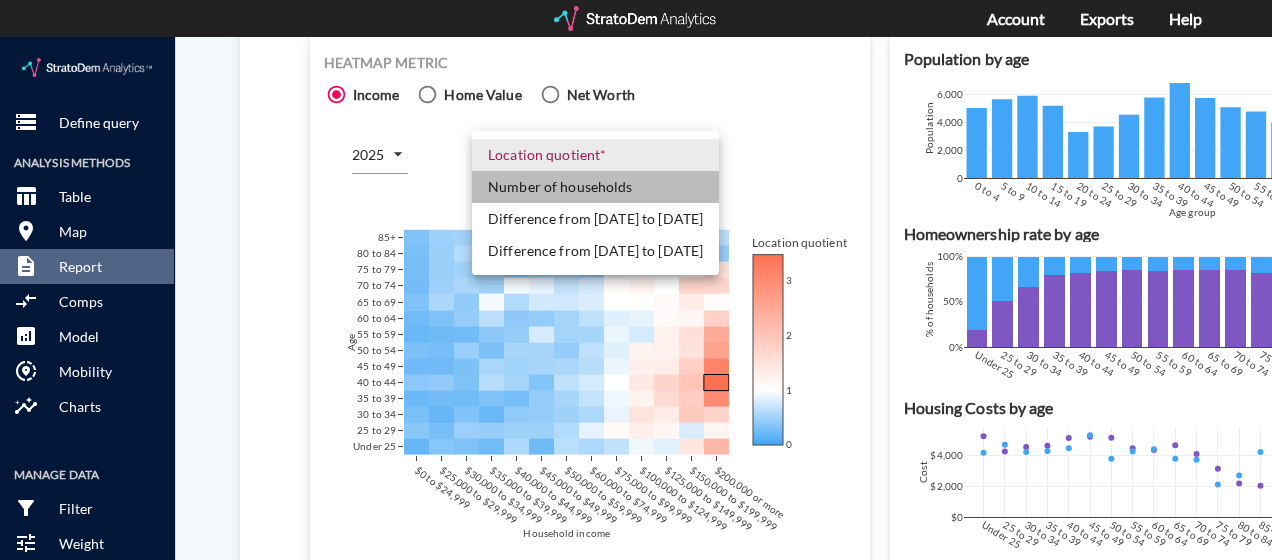 click on "Number of households" 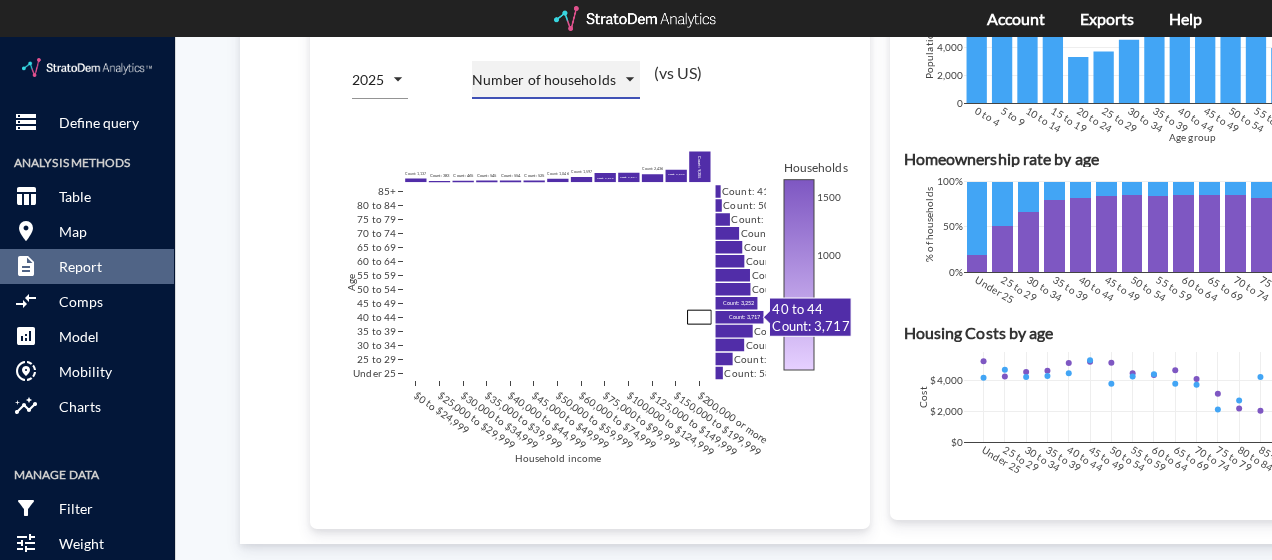 scroll, scrollTop: 1400, scrollLeft: 0, axis: vertical 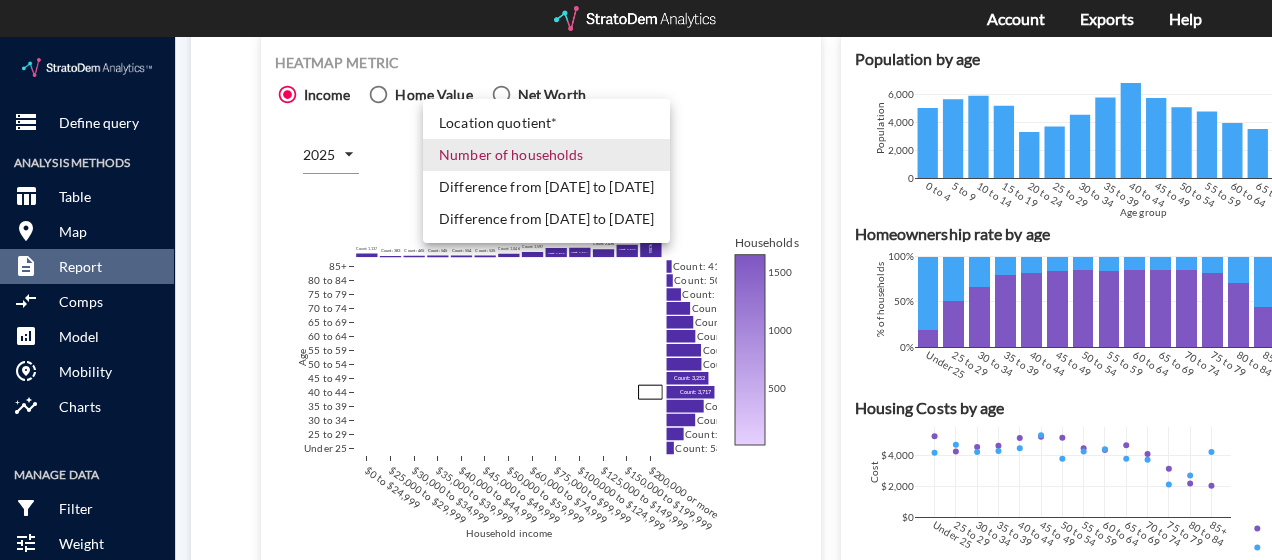 click on "/vantagepoint/us/-1 storage Define query Analysis Methods table_chart Table room Map description Report compare_arrows Comps analytics Model share_location Mobility insights Charts Manage Data filter_alt Filter tune Weight cloud_upload Upload my_location Geocode Quick Actions cloud_download Download share Share integration_instructions API Show column ranks Query progress Aggregation Buffer value Percentile score Pct. of all population, age [DEMOGRAPHIC_DATA]+ with household type (detailed) of Unmarried [DEMOGRAPHIC_DATA], alone | Unmarried [DEMOGRAPHIC_DATA], alone, 2025 Pct. of all population, age under 59 with household type (detailed) of Married couple, alone | Other, 2025 Concentration with household type (detailed) of Other, 2025 Pct. of all population, age under 39 with household type (detailed) of Married couple, alone, 2025 Pct. of all population, age under 39 with household type (detailed) of Unmarried [DEMOGRAPHIC_DATA], alone | Unmarried [DEMOGRAPHIC_DATA], alone, 2025 US 22.0% 17.0% 11.4% 2.6% 5.4% 20.8% Market Buffer value Percentile score STATE TRACT" 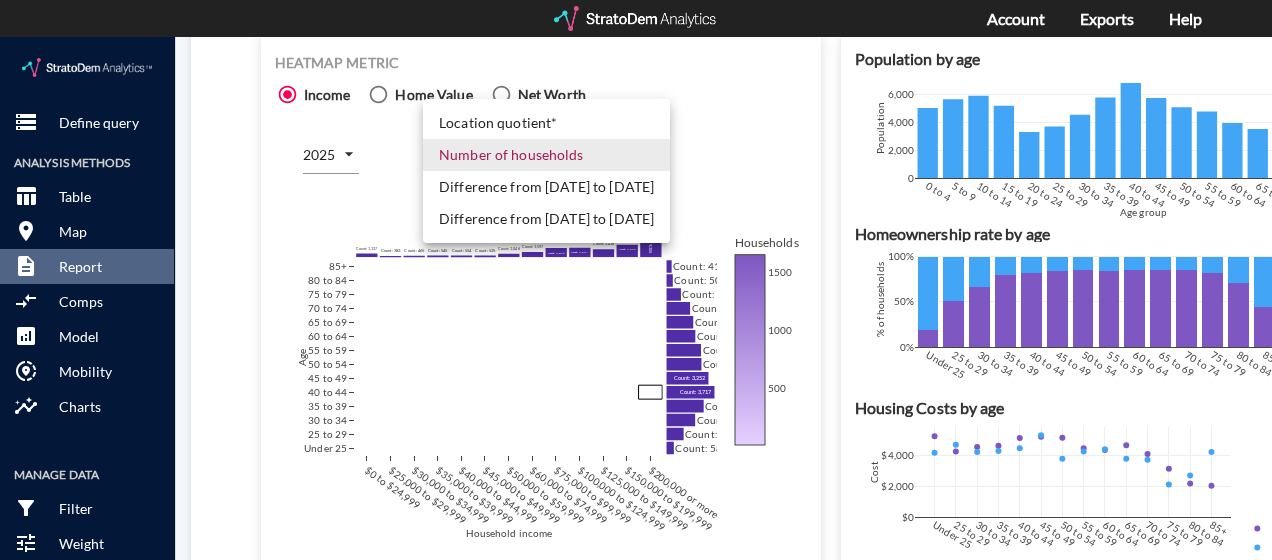 click on "Location quotient*" 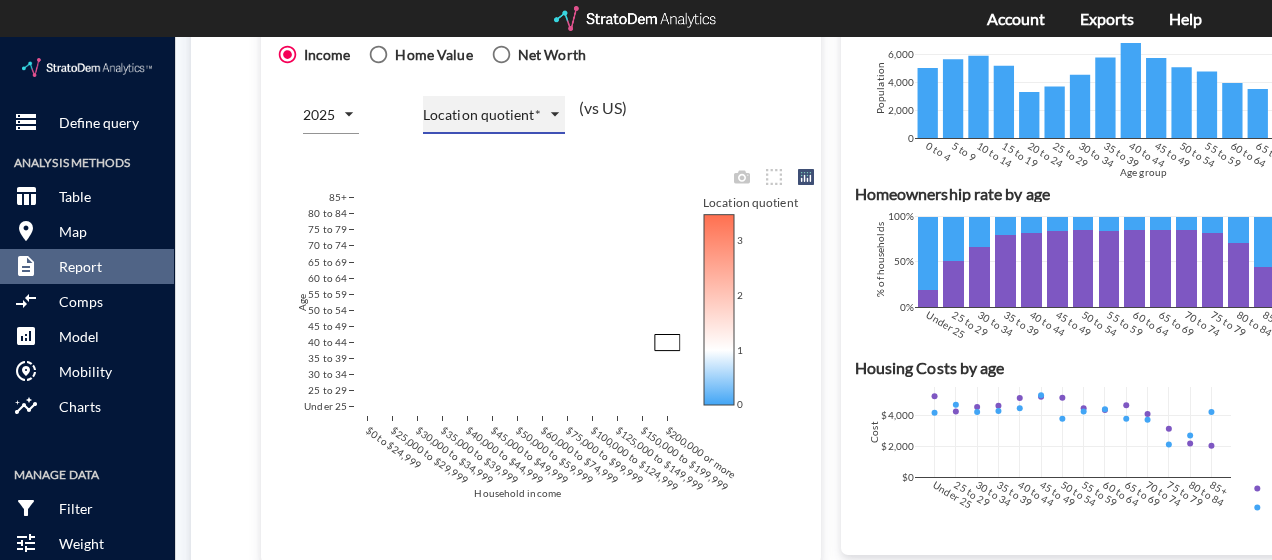 scroll, scrollTop: 1300, scrollLeft: 49, axis: both 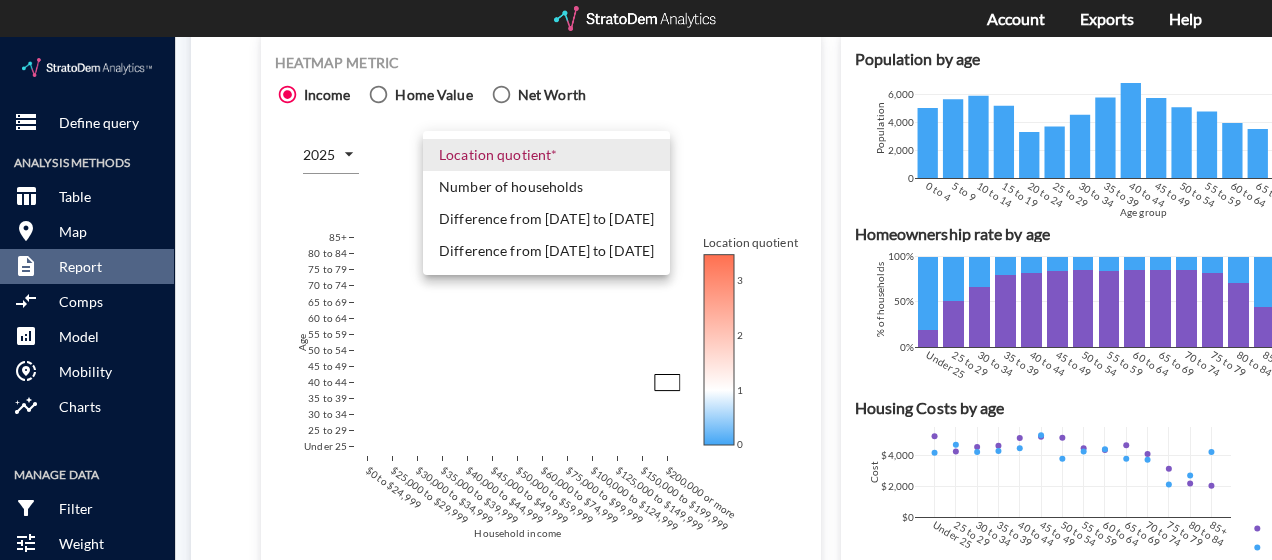 click on "/vantagepoint/us/-1 storage Define query Analysis Methods table_chart Table room Map description Report compare_arrows Comps analytics Model share_location Mobility insights Charts Manage Data filter_alt Filter tune Weight cloud_upload Upload my_location Geocode Quick Actions cloud_download Download share Share integration_instructions API Show column ranks Query progress Aggregation Buffer value Percentile score Pct. of all population, age [DEMOGRAPHIC_DATA]+ with household type (detailed) of Unmarried [DEMOGRAPHIC_DATA], alone | Unmarried [DEMOGRAPHIC_DATA], alone, 2025 Pct. of all population, age under 59 with household type (detailed) of Married couple, alone | Other, 2025 Concentration with household type (detailed) of Other, 2025 Pct. of all population, age under 39 with household type (detailed) of Married couple, alone, 2025 Pct. of all population, age under 39 with household type (detailed) of Unmarried [DEMOGRAPHIC_DATA], alone | Unmarried [DEMOGRAPHIC_DATA], alone, 2025 US 22.0% 17.0% 11.4% 2.6% 5.4% 20.8% Market Buffer value Percentile score STATE TRACT" 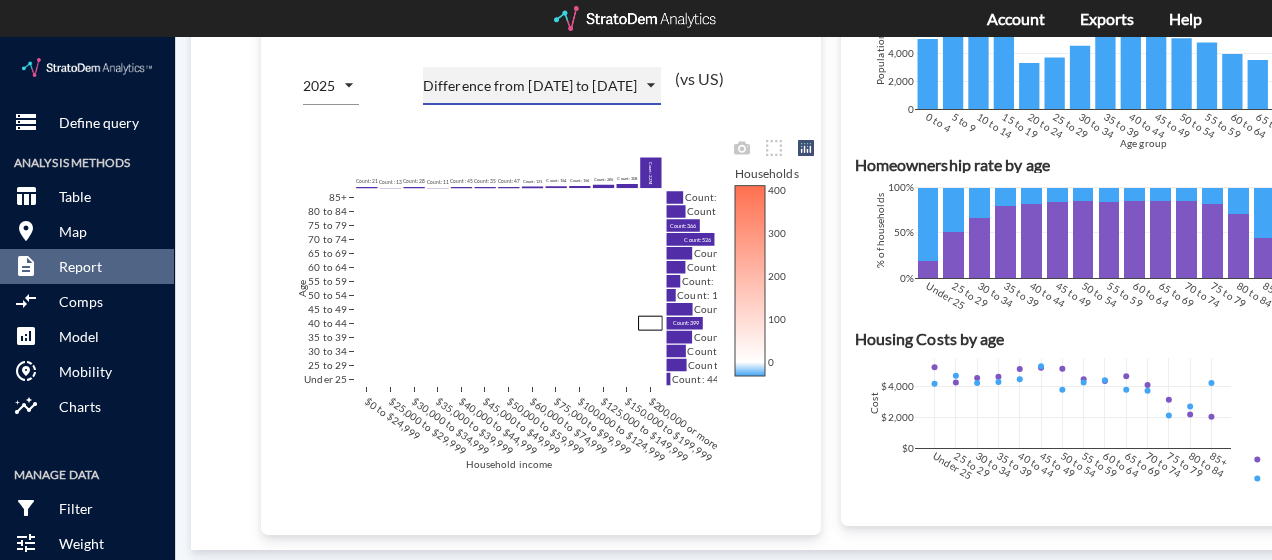 scroll, scrollTop: 1400, scrollLeft: 49, axis: both 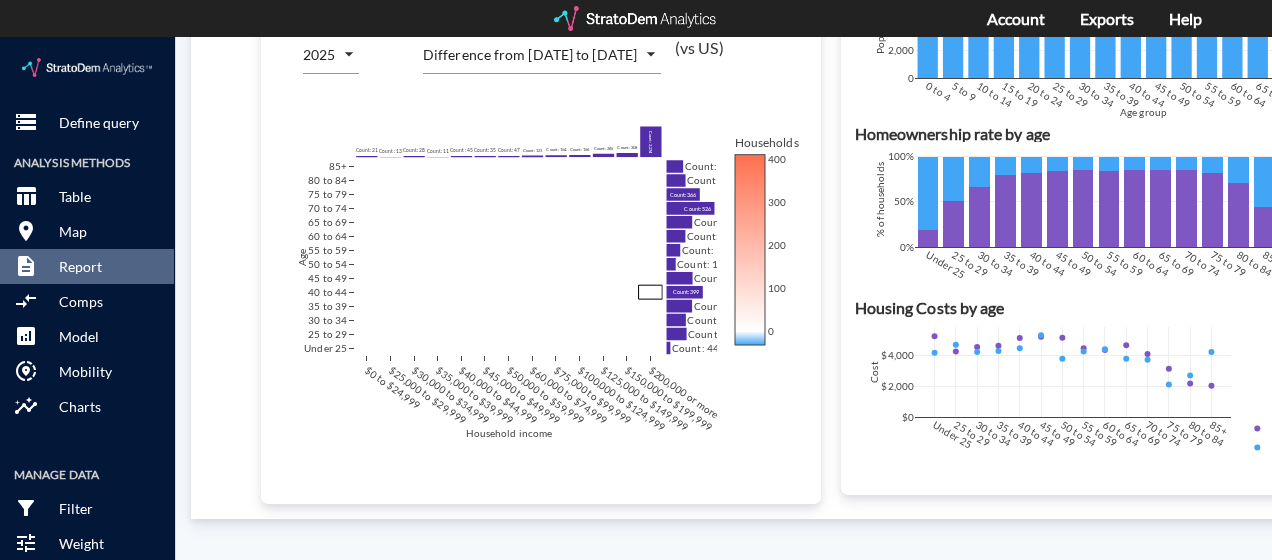 click on "Heatmap metric Income Home Value Net Worth 2025 2025 Difference from [DATE] to [DATE] COUNT_DIFF_FUTURE  by age and household income (vs US) Heatmap [PERSON_NAME] {"GEOID": -10, "geolevel": "market", "GEOID_TUPLE": null, "address": "", "[GEOGRAPHIC_DATA], "primary_buffer": 1, "buffer_1": "five-mile", "buffer_2": "three-mile", "buffer_3": "five-mile", "comp_geoname": "us", "comp_geoid": -1, "year_0": 2020, "year_1": 2025, "year_2": 2030} $0 to $24,999 $25,000 to $29,999 $30,000 to $34,999 $35,000 to $39,999 $40,000 to $44,999 $45,000 to $49,999 $50,000 to $59,999 $60,000 to $74,999 $75,000 to $99,999 $100,000 to $124,999 $125,000 to $149,999 $150,000 to $199,999 $200,000 or more Under 25 25 to 29 30 to 34 35 to 39 40 to 44 45 to 49 50 to 54 55 to 59 60 to 64 65 to 69 70 to 74 75 to 79 80 to 84 85+ Count: 21 Count: 13 Count: 28 Count: 11 Count: 45 Count: 35 Count: 47 Count: 121 Count: 154 Count: 156 Count: 265 Count: 308 Count: 2,274 Count: 44 Count: 221 Count: 214 Count: 282 Count: 399 0 100 0" 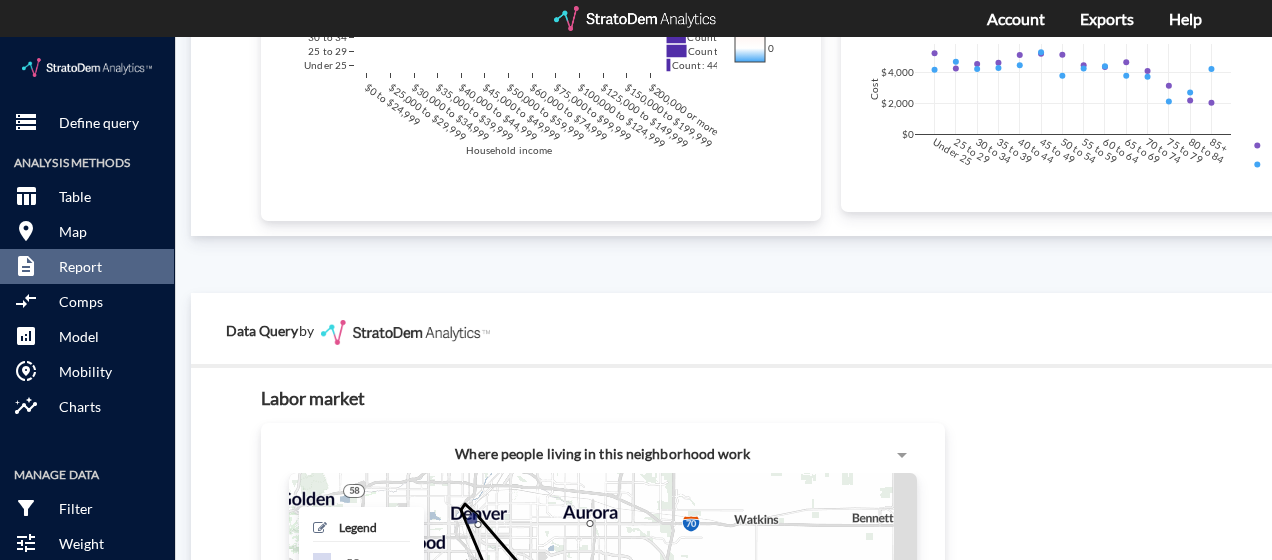 scroll, scrollTop: 1800, scrollLeft: 49, axis: both 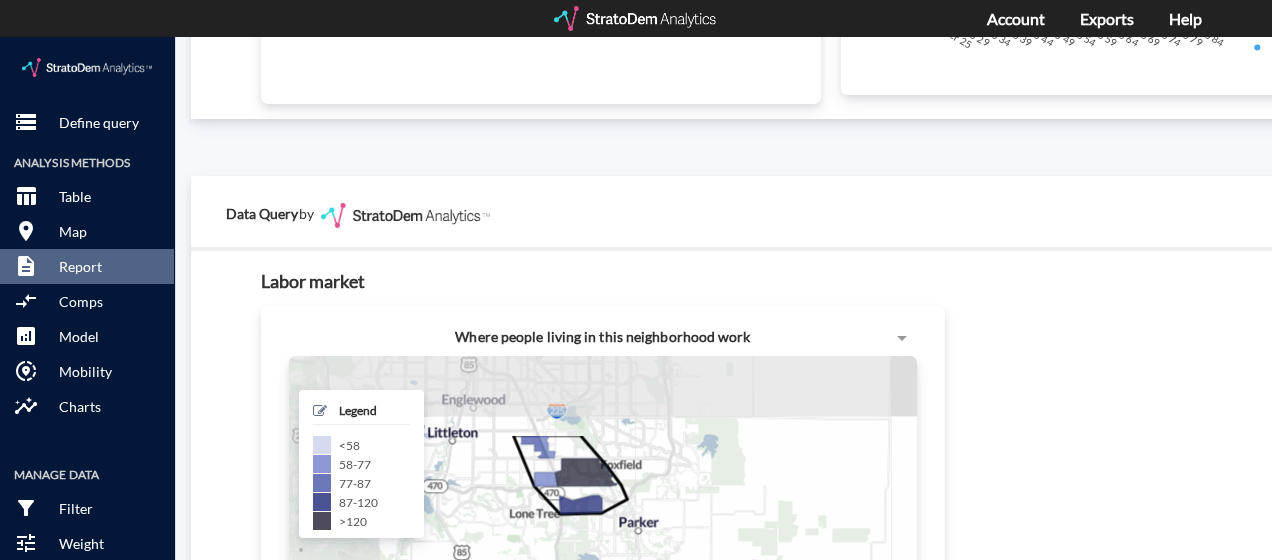 drag, startPoint x: 580, startPoint y: 406, endPoint x: 686, endPoint y: 520, distance: 155.6663 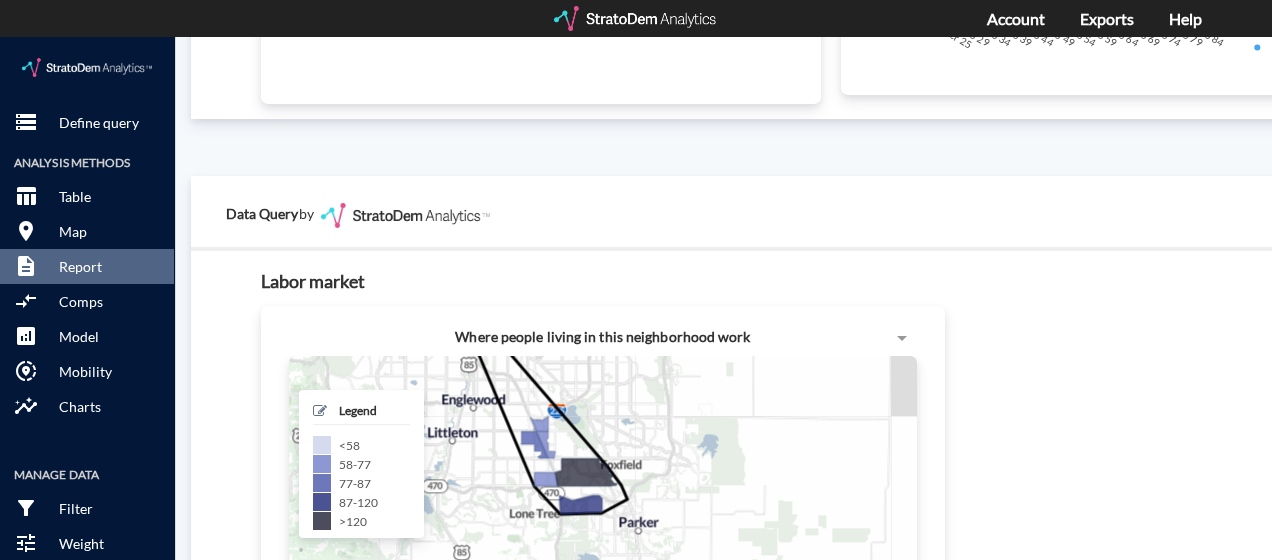 scroll, scrollTop: 2100, scrollLeft: 49, axis: both 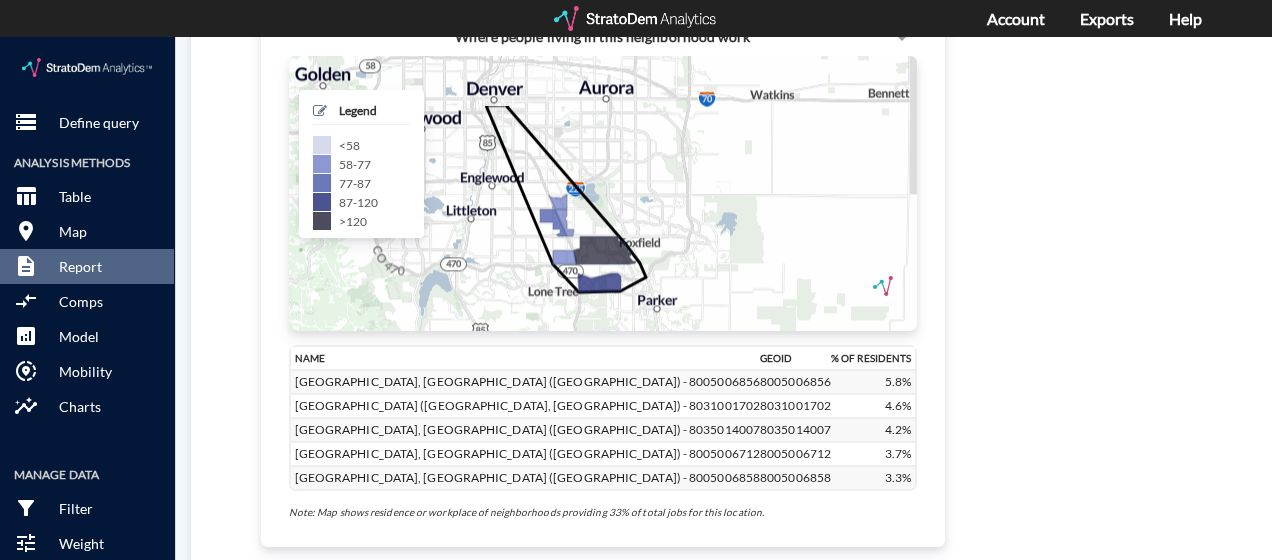 drag, startPoint x: 706, startPoint y: 203, endPoint x: 725, endPoint y: 287, distance: 86.12201 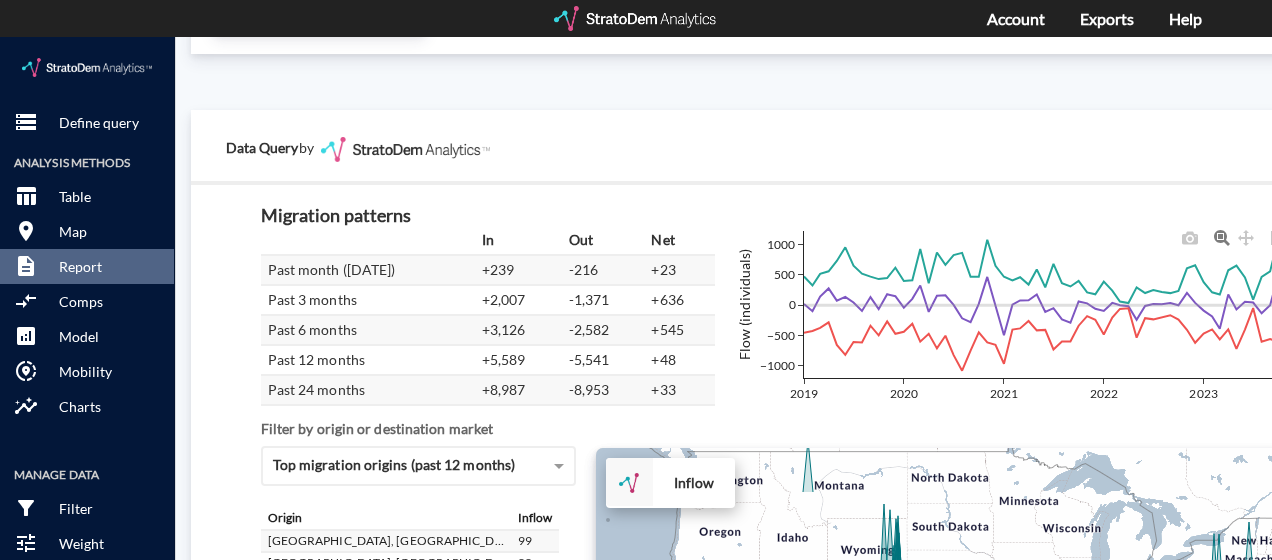 scroll, scrollTop: 3400, scrollLeft: 49, axis: both 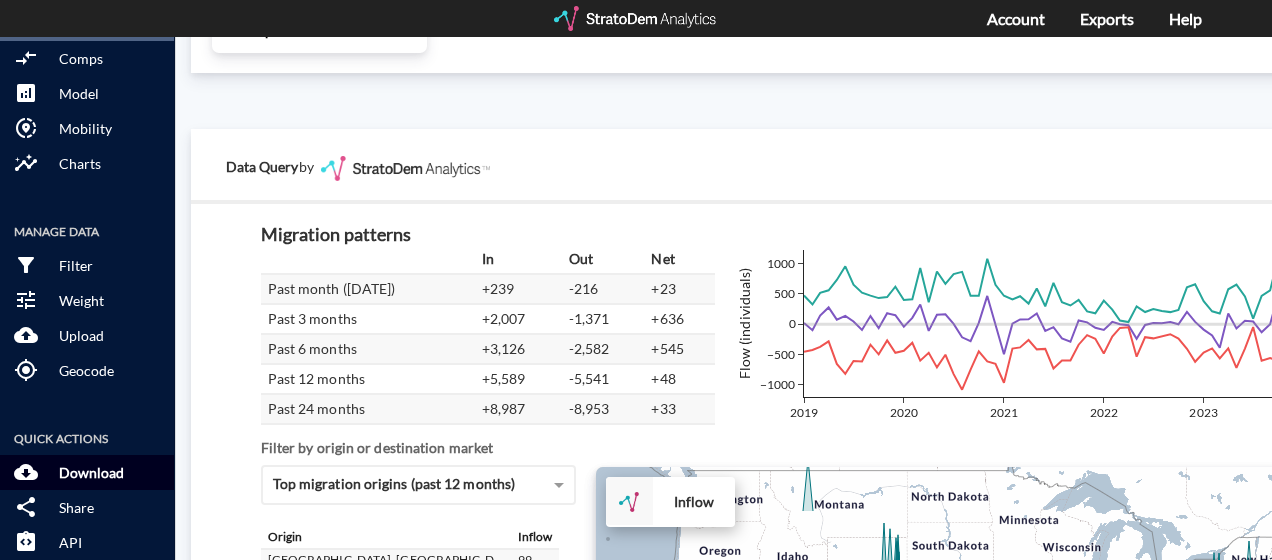 click on "Download" 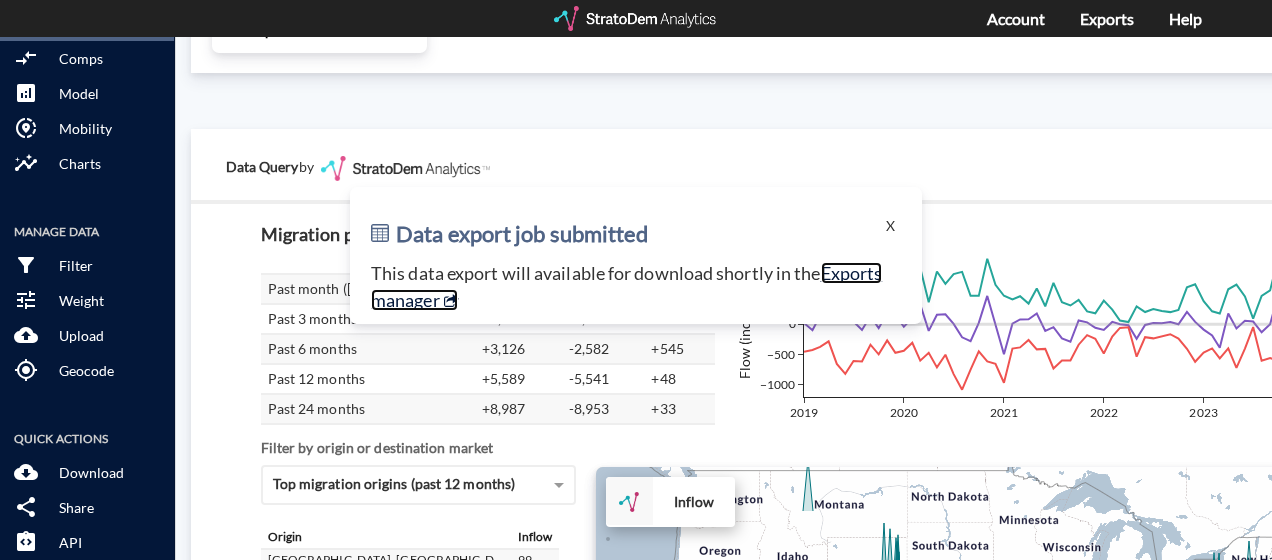 click on "Exports manager" 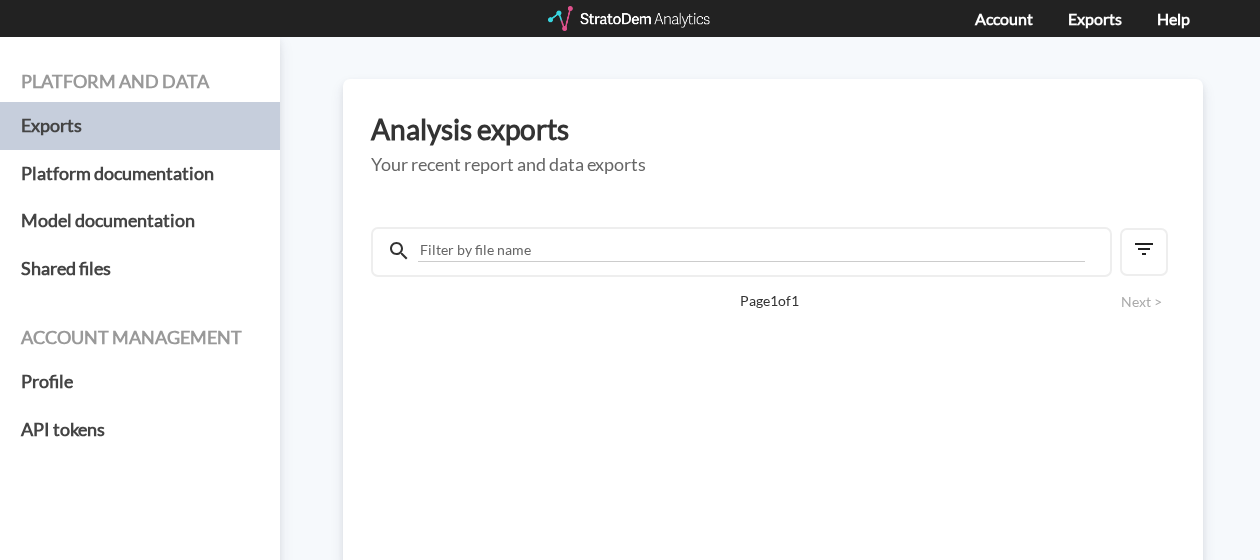 scroll, scrollTop: 0, scrollLeft: 0, axis: both 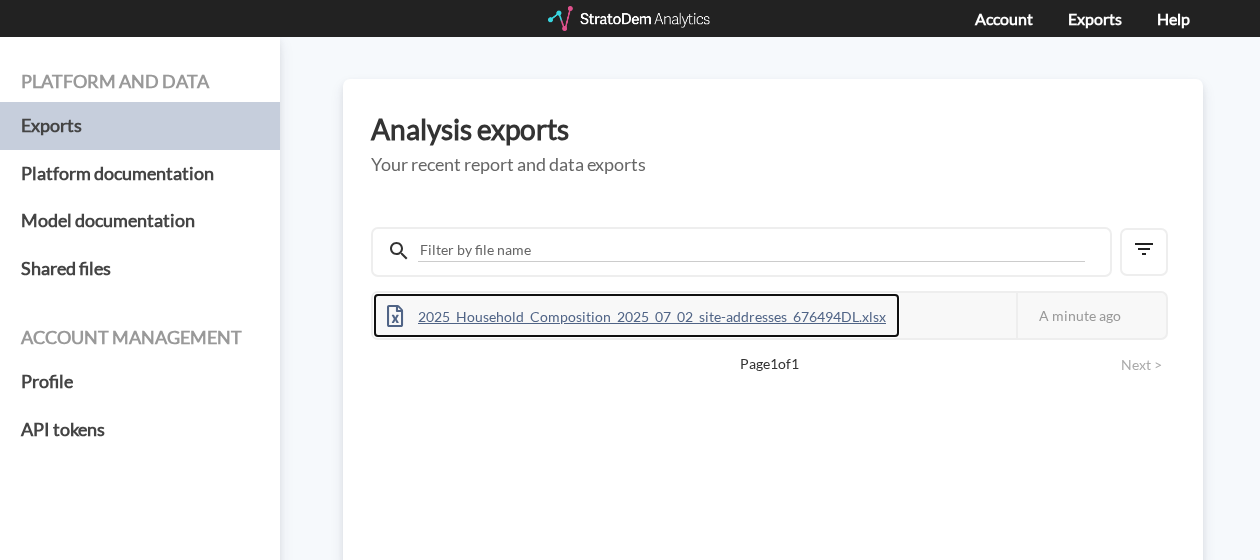 click on "2025_Household_Composition_2025_07_02_site-addresses_676494DL.xlsx" at bounding box center (636, 315) 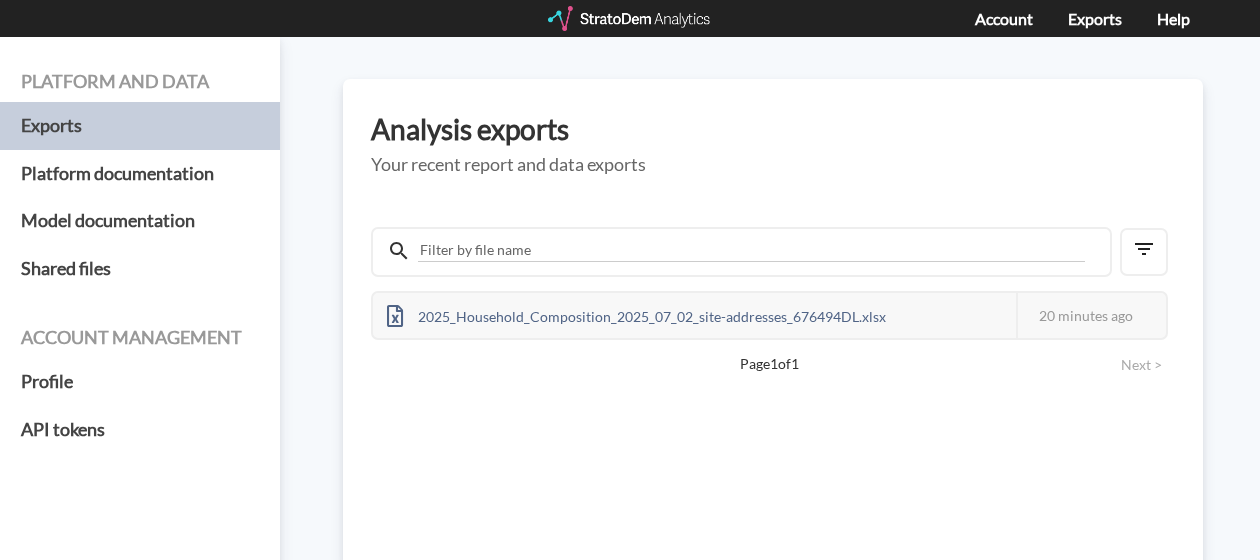 click on "Platform and data Exports Platform documentation Model documentation Shared files Account management Profile API tokens Analysis exports Your recent report and data exports 2025_Household_Composition_2025_07_02_site-addresses_676494DL.xlsx This job failed The StratoDem Analytics team is already looking into it, but if you have any questions, don't hesitate to reach out at  team@stratodem.com 20 minutes ago Page  1  of  1 Next >" at bounding box center (630, 298) 